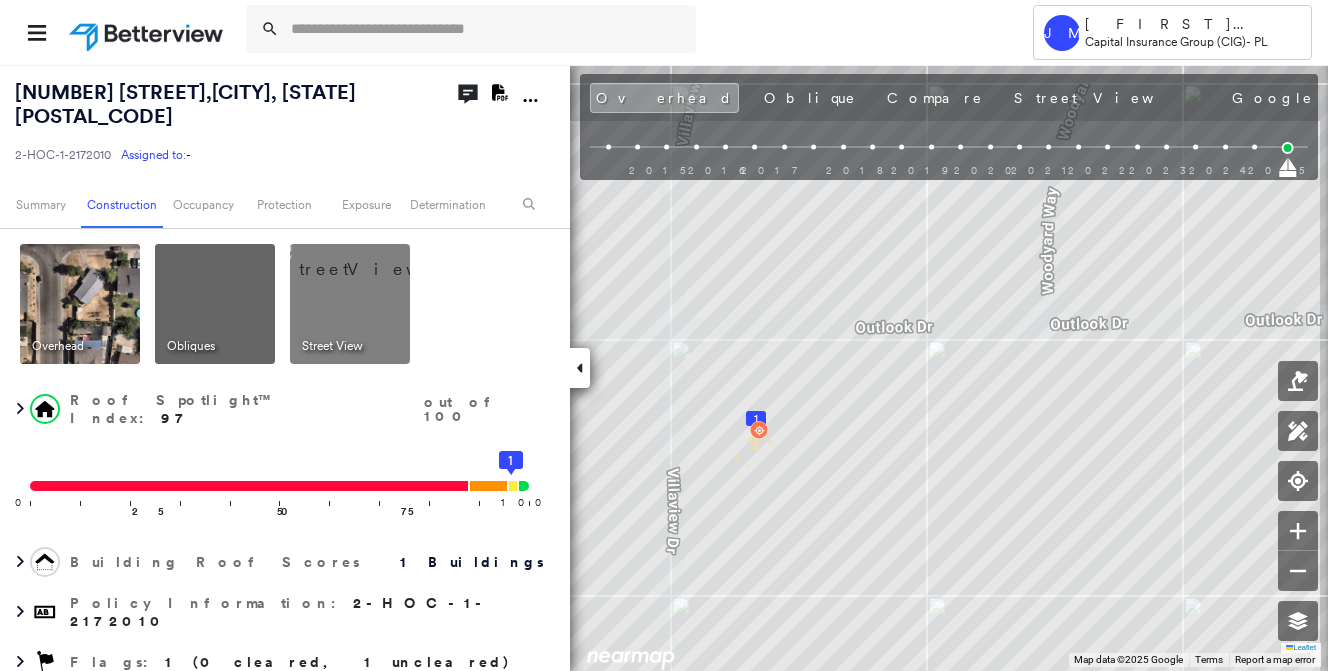 click at bounding box center (487, 29) 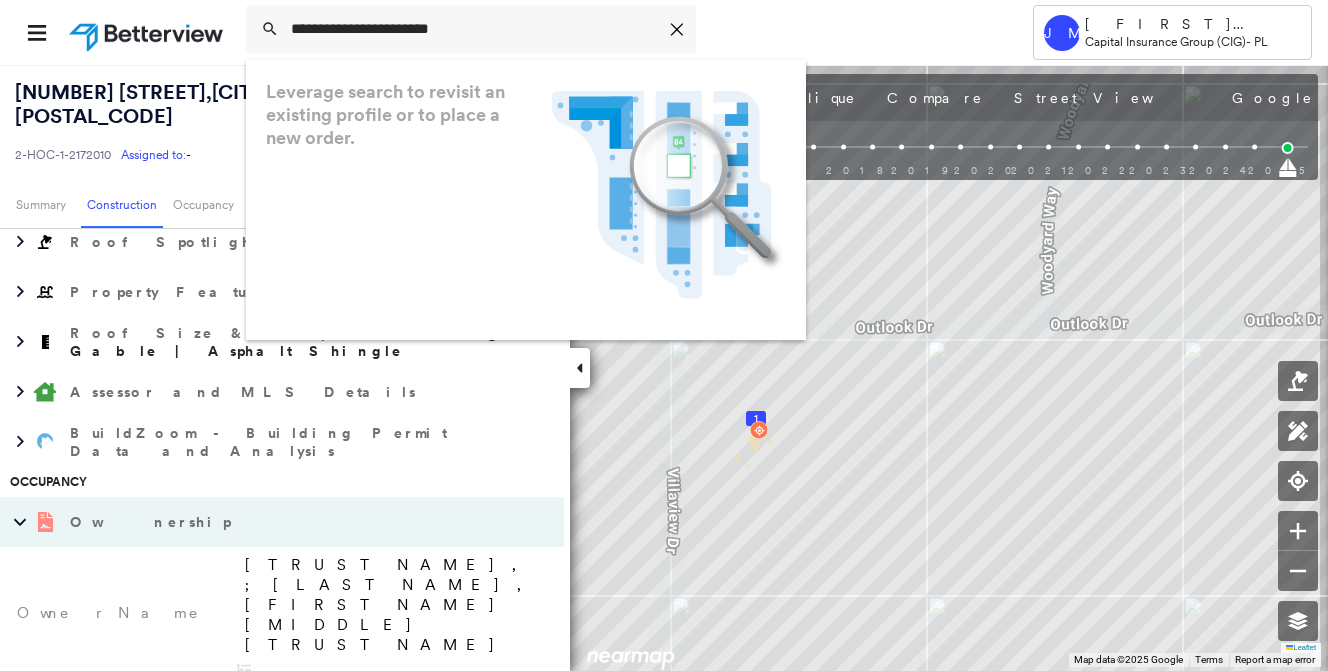 type on "**********" 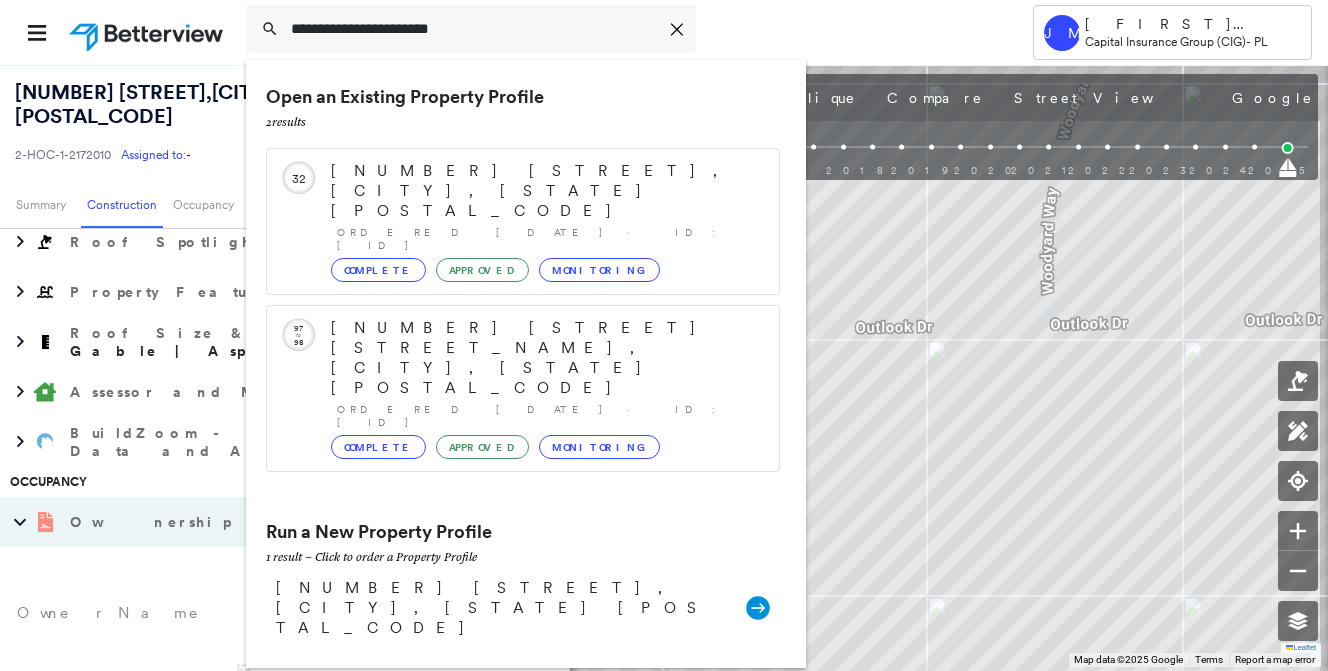 click on "[NUMBER] [STREET], [CITY], [STATE] [POSTAL_CODE]" at bounding box center [501, 608] 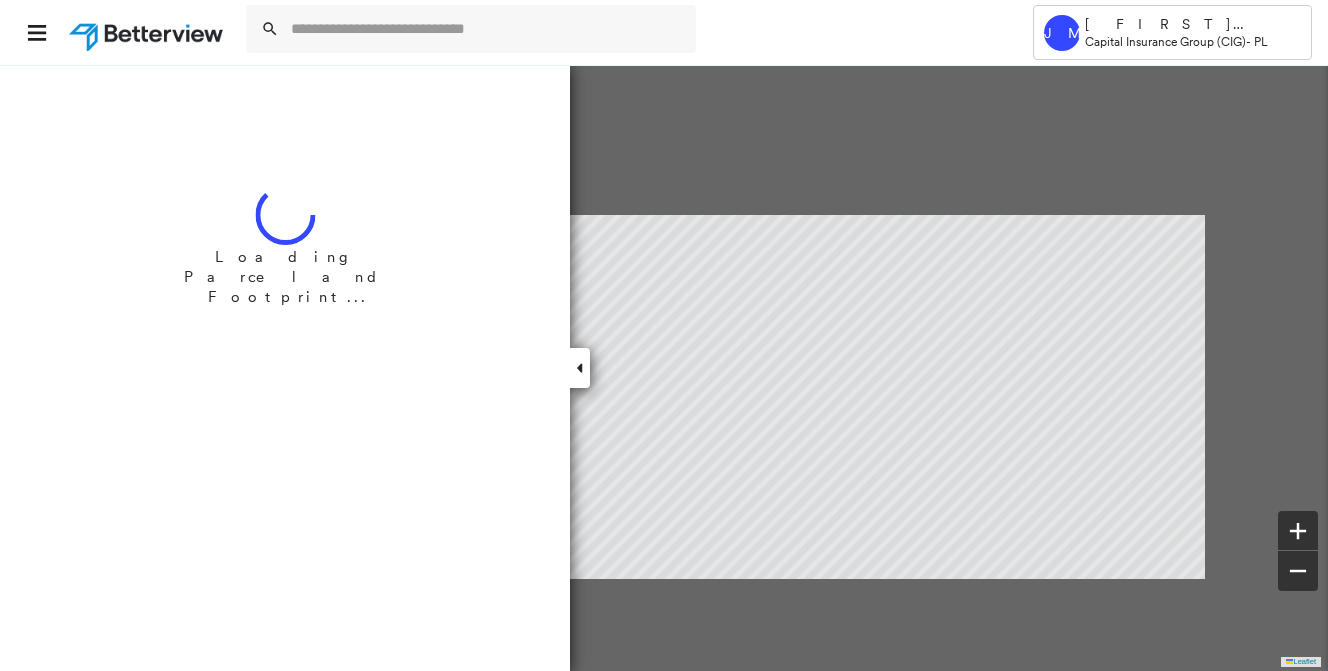 scroll, scrollTop: 0, scrollLeft: 0, axis: both 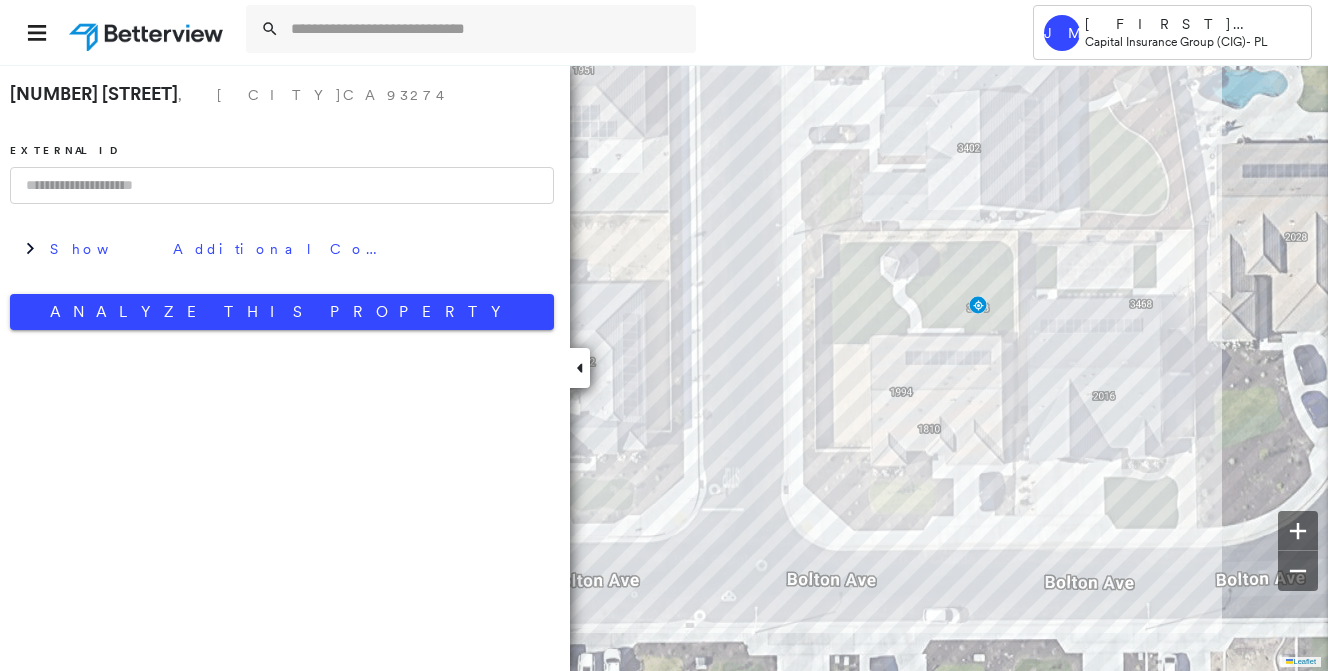 click on "[NUMBER] [STREET] , [CITY],  [STATE]  [POSTAL_CODE] External ID   Show Additional Company Data Analyze This Property" at bounding box center [282, 202] 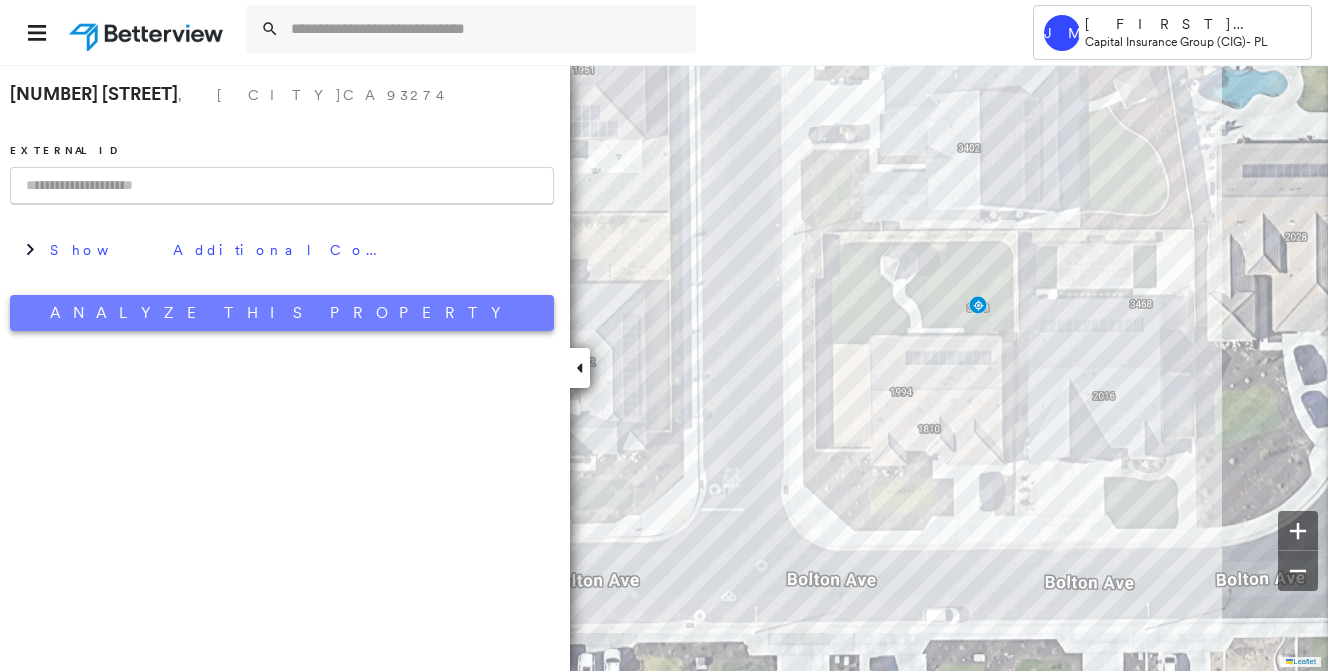 paste on "**********" 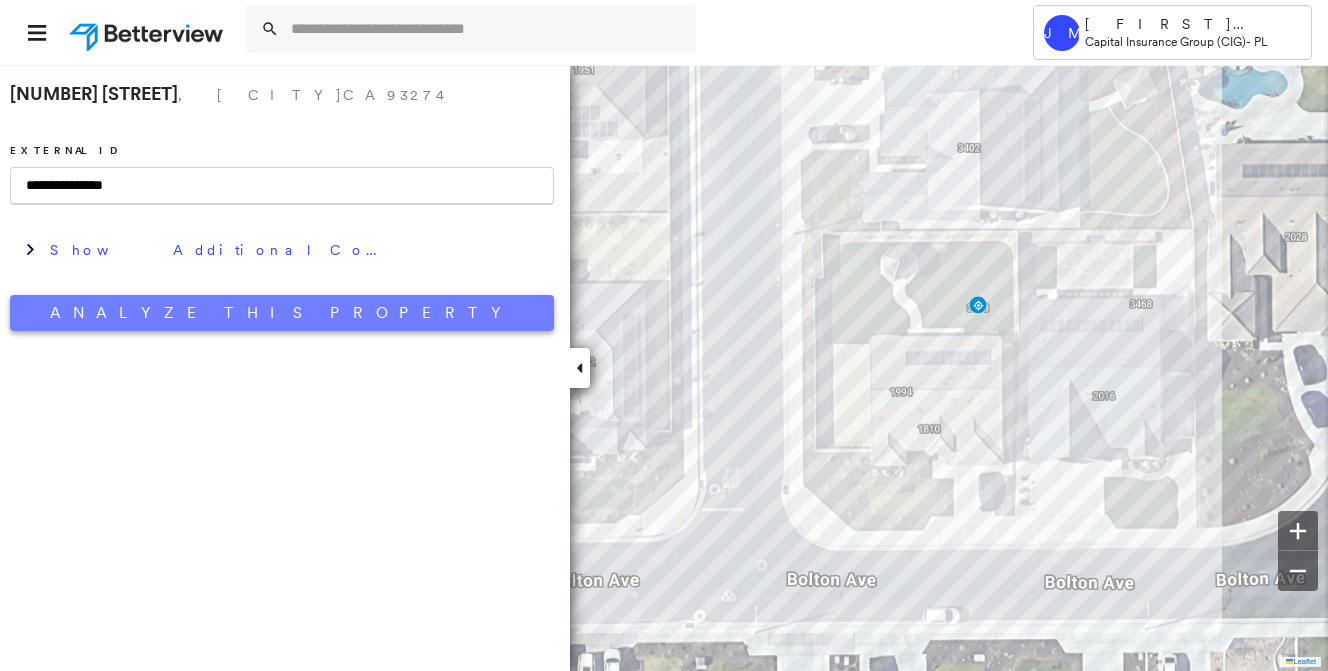 type on "**********" 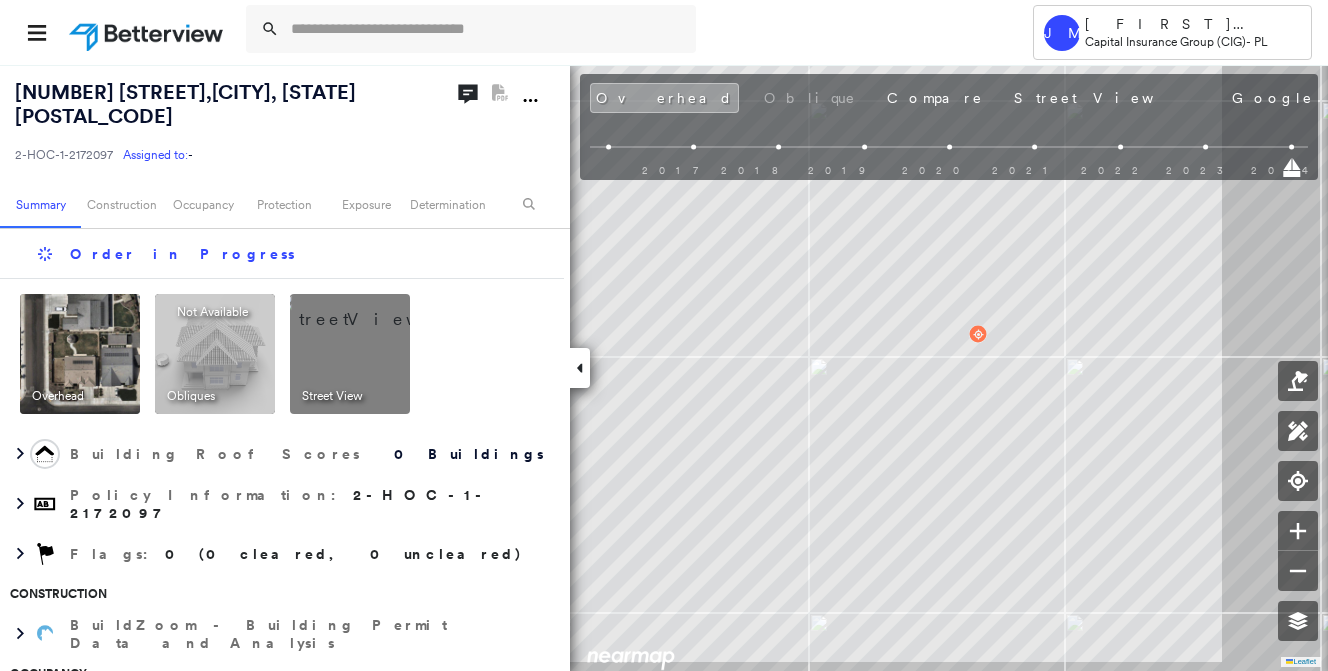 scroll, scrollTop: 0, scrollLeft: 0, axis: both 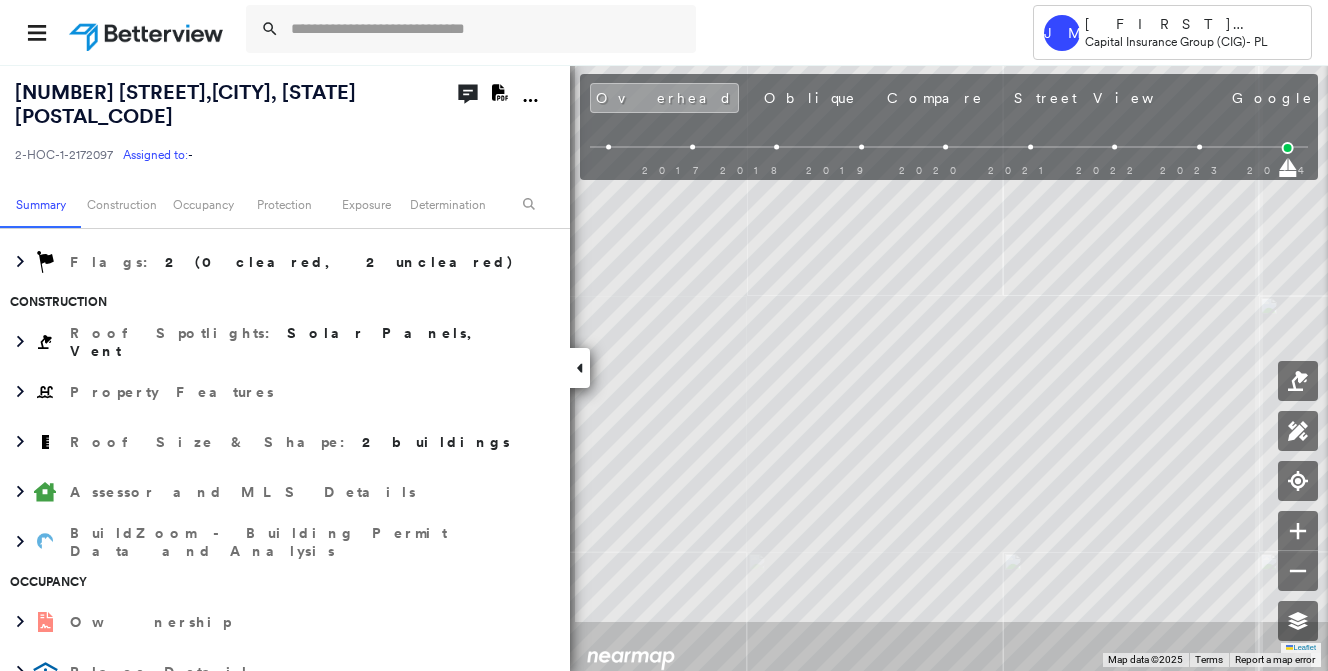 click on "Tower JM [FIRST] [LAST] Capital Insurance Group (CIG)  -   PL [NUMBER] [STREET] ,  [CITY], [STATE] [POSTAL_CODE] [ID] Assigned to:  - Assigned to:  - [ID] Assigned to:  - Open Comments Download PDF Report Summary Construction Occupancy Protection Exposure Determination Overhead Obliques Street View Roof Spotlight™ Index :  97-98 out of 100 0 100 25 50 75 2 1 Building Roof Scores 2 Buildings Policy Information :  [ID] Flags :  2 (0 cleared, 2 uncleared) Construction Roof Spotlights :  Solar Panels, Vent Property Features Roof Size & Shape :  2 buildings  Assessor and MLS Details BuildZoom - Building Permit Data and Analysis Occupancy Ownership Place Detail Protection Protection Exposure FEMA Risk Index Flood Regional Hazard: 1   out of  5 Crime Regional Hazard: 3   out of  5 Additional Perils Guidewire HazardHub Determination Flags :  2 (0 cleared, 2 uncleared) Uncleared Flags (2) Cleared Flags  (0) Low Low Priority Flagged [DATE] Clear SOLR Solar Panels Flagged [DATE] Clear Save" at bounding box center (664, 335) 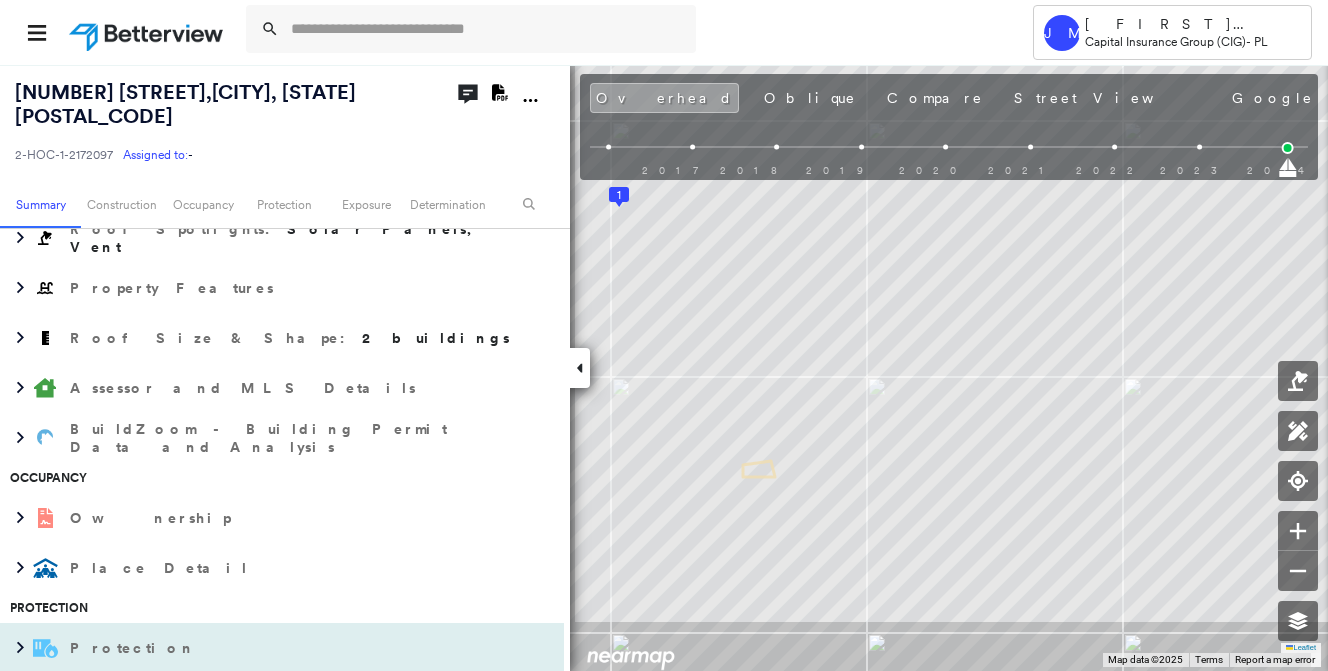scroll, scrollTop: 600, scrollLeft: 0, axis: vertical 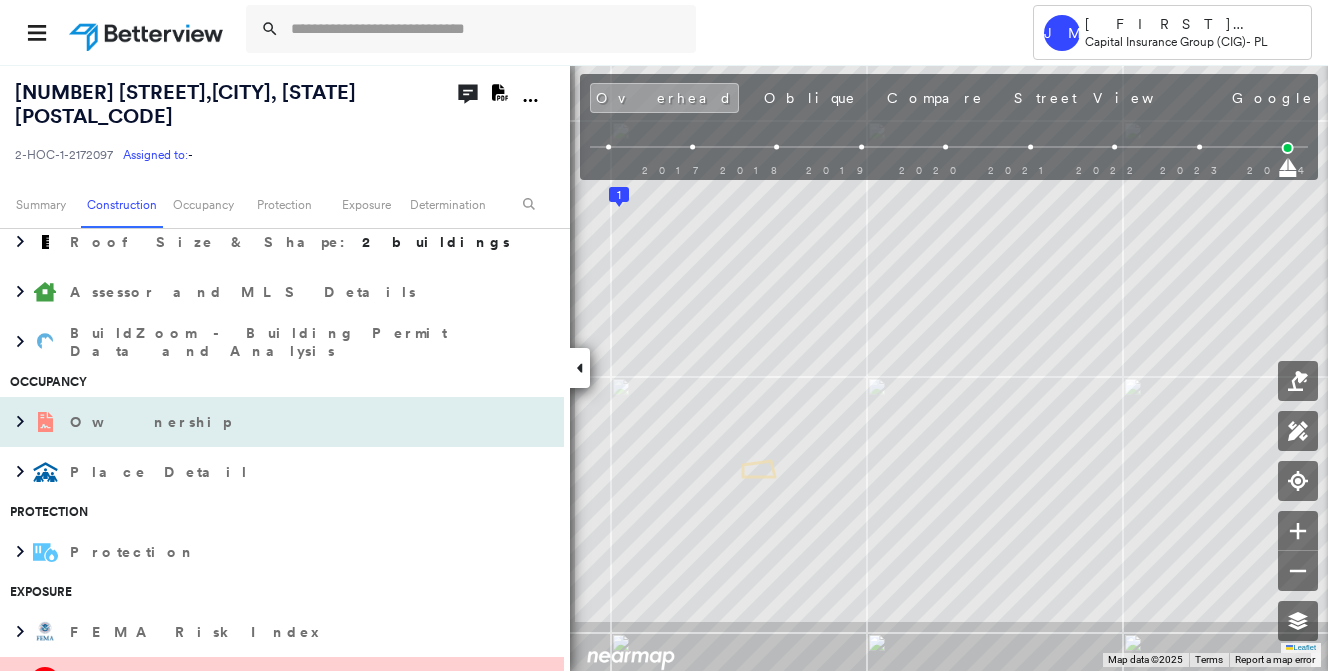 click on "Ownership" at bounding box center (152, 422) 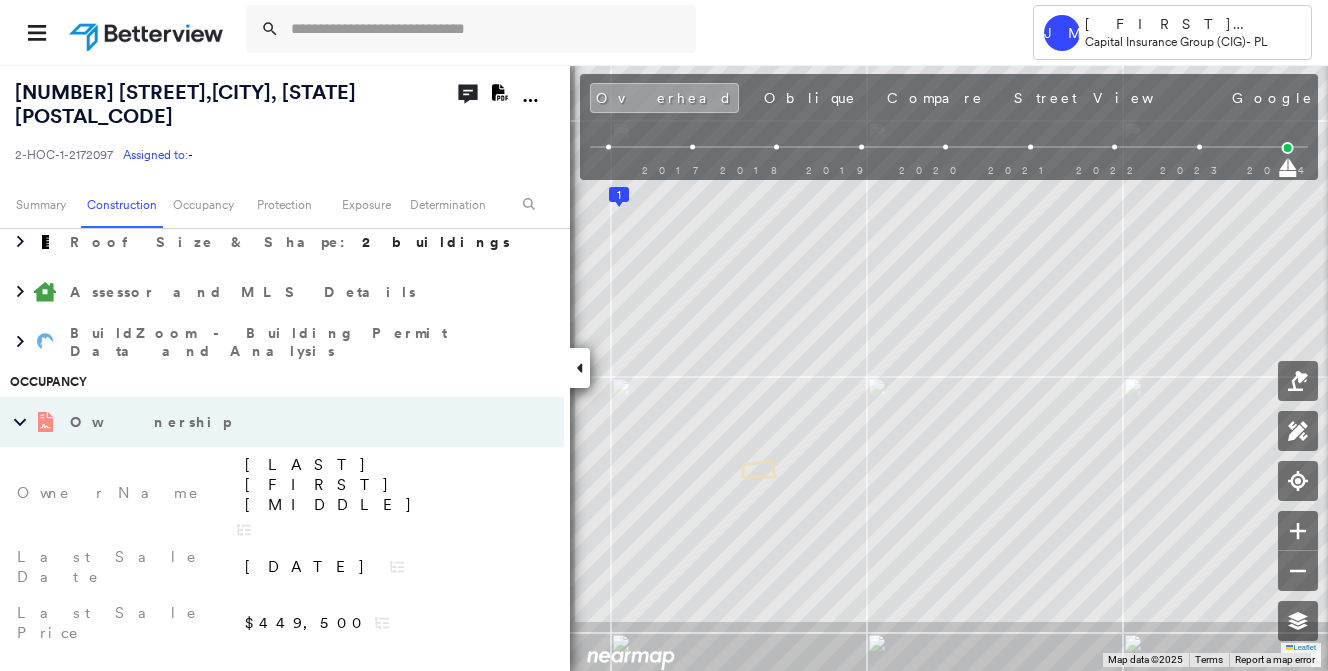 click on "Ownership" at bounding box center (262, 422) 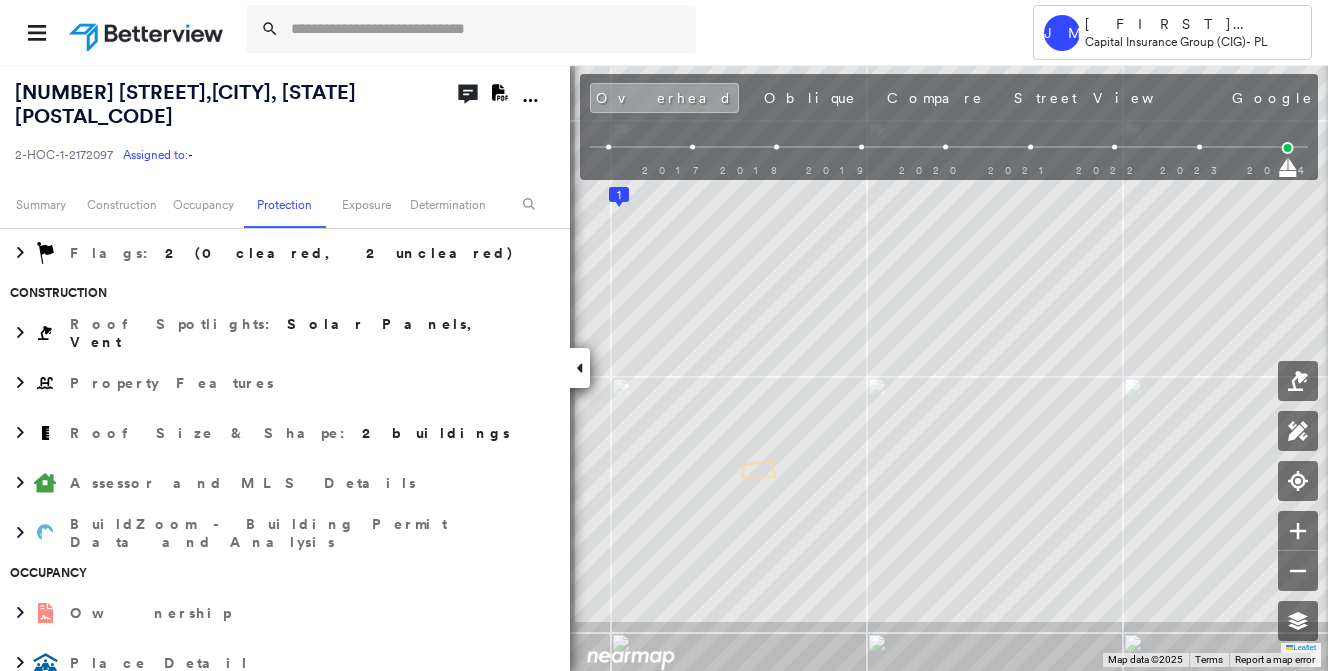 scroll, scrollTop: 400, scrollLeft: 0, axis: vertical 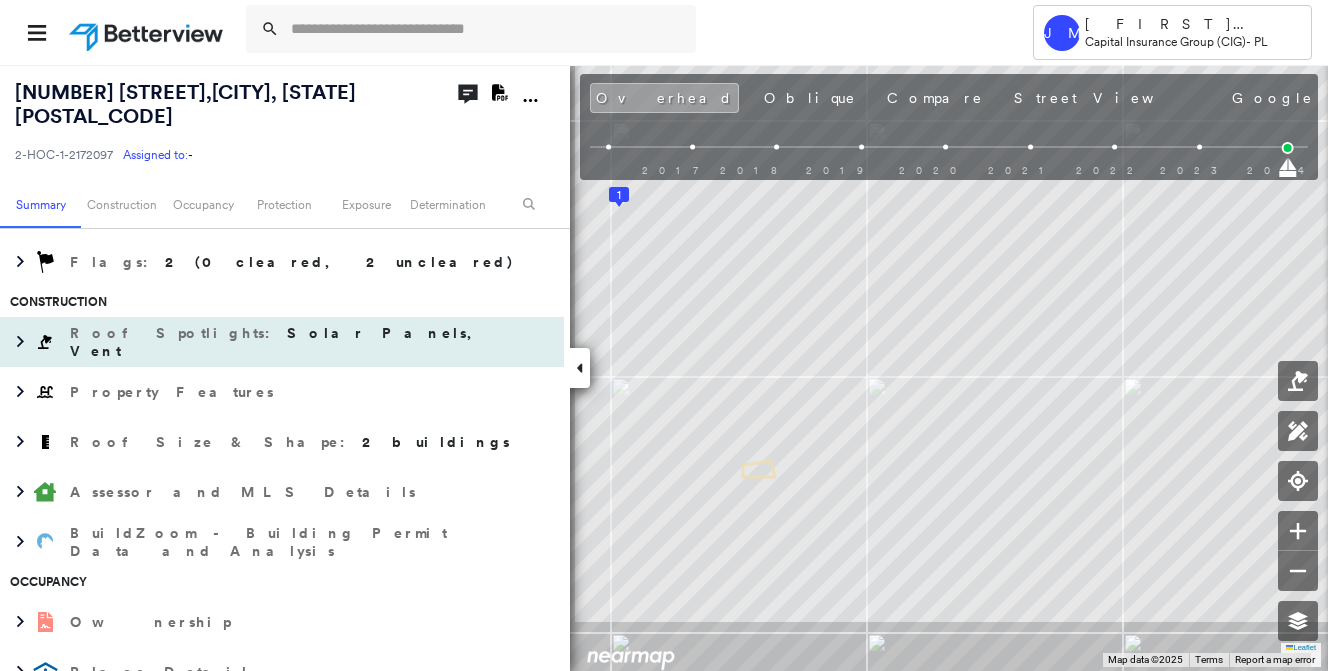 click on "Solar Panels, Vent" at bounding box center (280, 342) 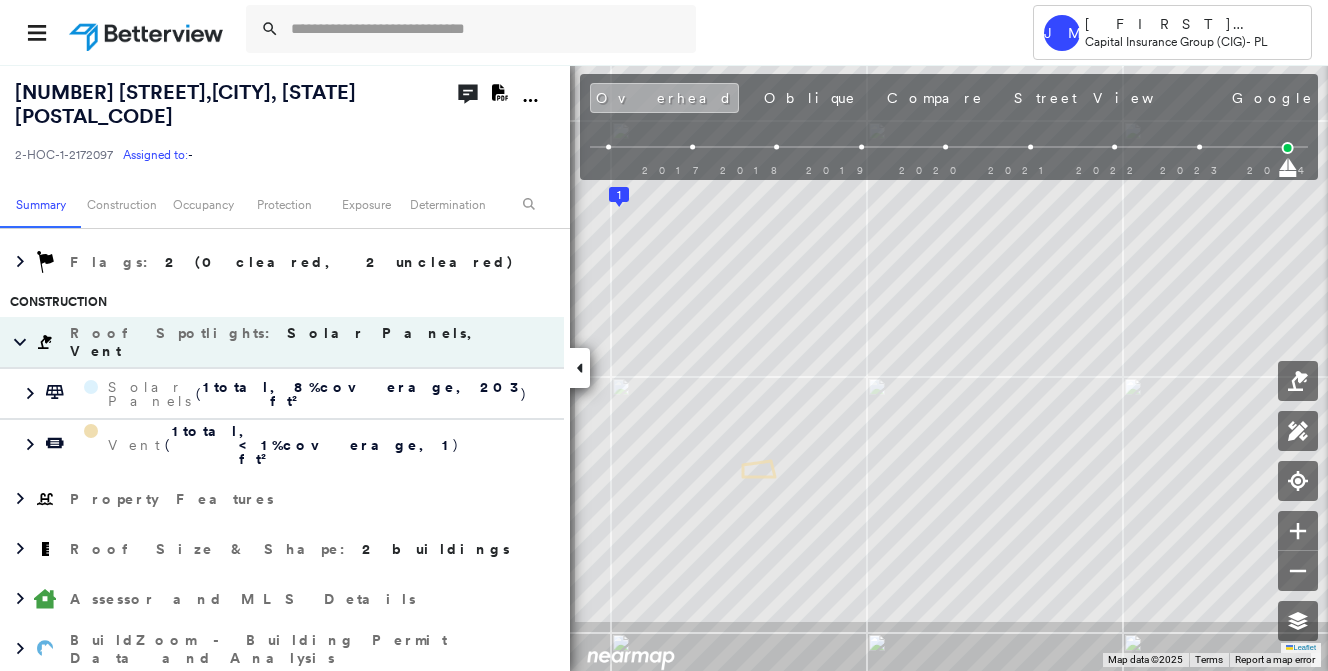 click on "Overhead" at bounding box center (664, 98) 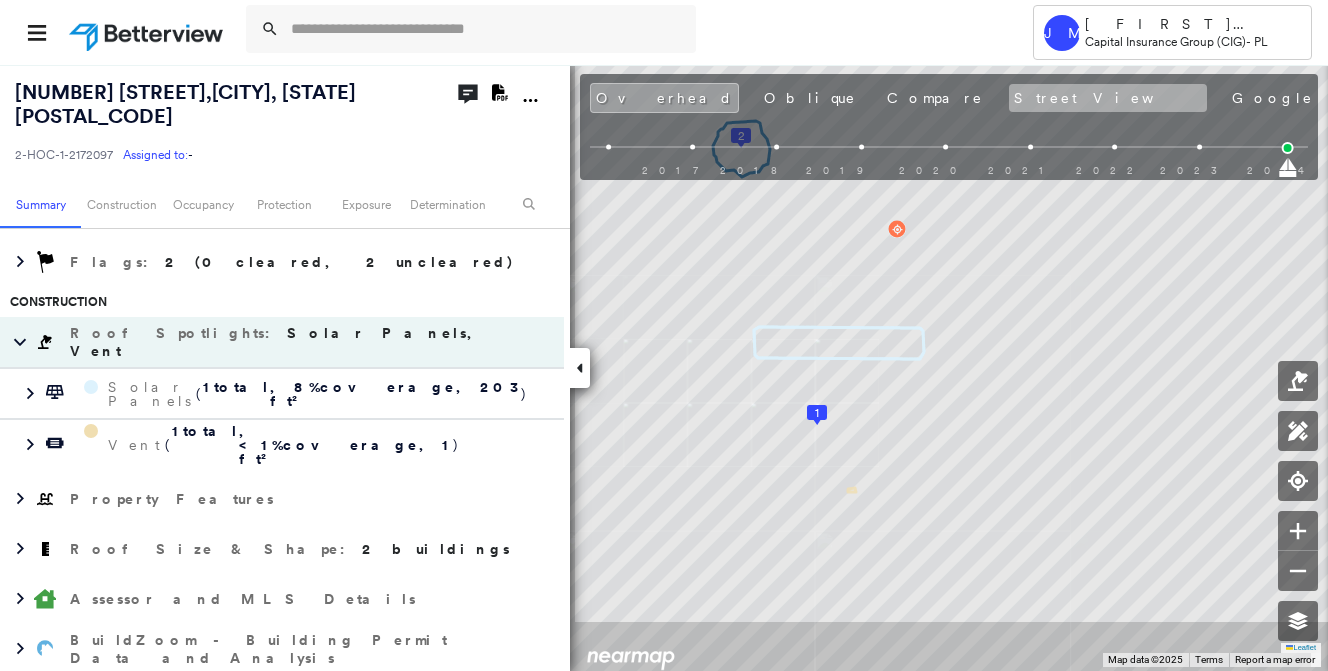 click on "Street View" at bounding box center [1108, 98] 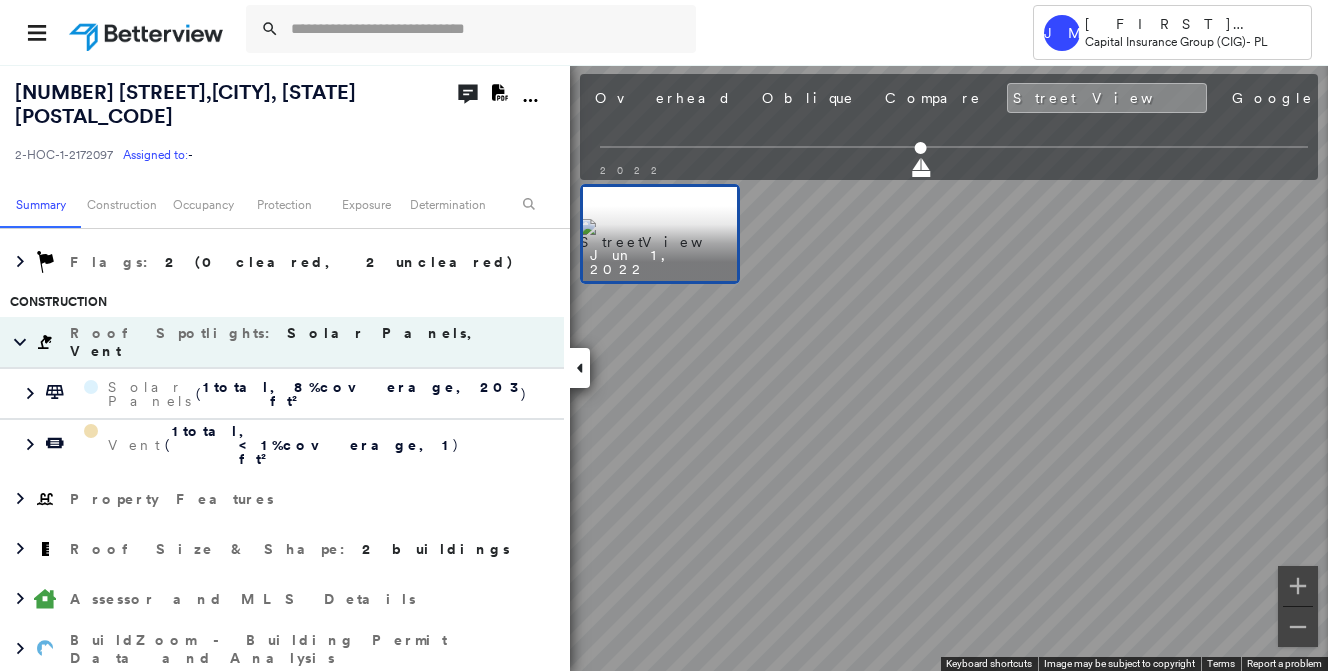scroll, scrollTop: 0, scrollLeft: 0, axis: both 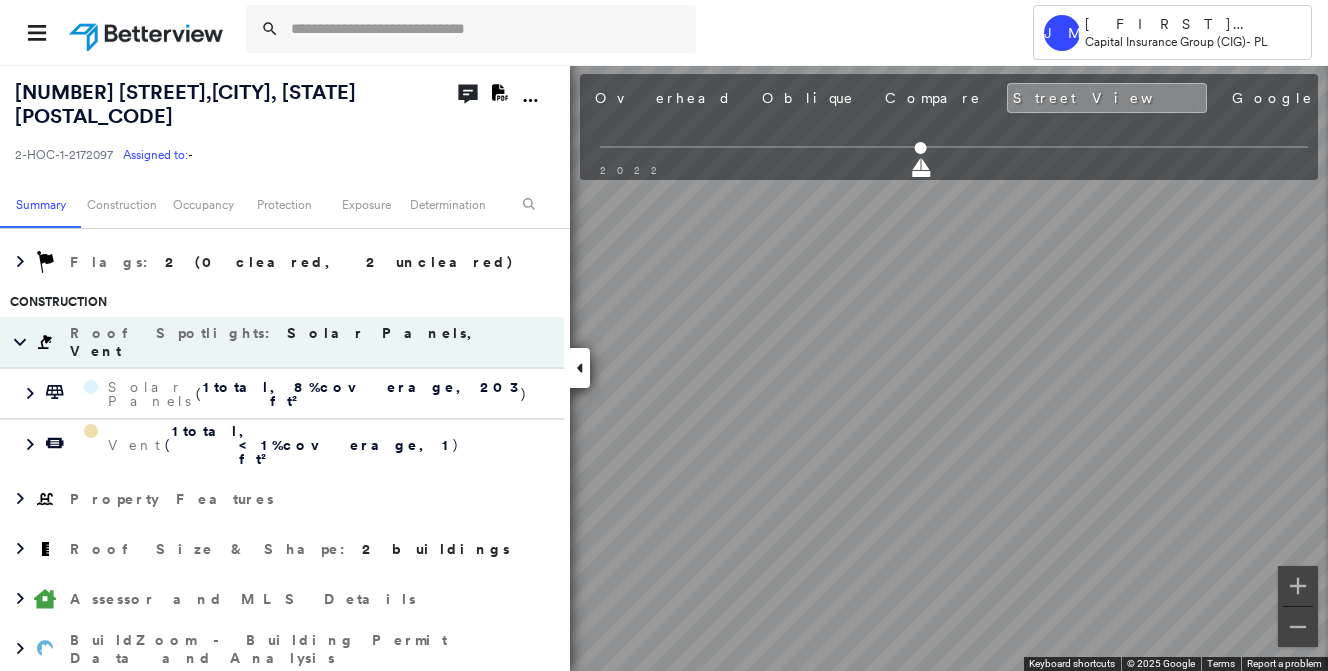 click on "Tower JM [FIRST] [LAST] Capital Insurance Group (CIG)  -   PL [NUMBER] [STREET] ,  [CITY], [STATE] [POSTAL_CODE] [ID] Assigned to:  - Assigned to:  - [ID] Assigned to:  - Open Comments Download PDF Report Summary Construction Occupancy Protection Exposure Determination Overhead Obliques Street View Roof Spotlight™ Index :  97-98 out of 100 0 100 25 50 75 2 1 Building Roof Scores 2 Buildings Policy Information :  [ID] Flags :  2 (0 cleared, 2 uncleared) Construction Roof Spotlights :  Solar Panels, Vent Solar Panels ( 1  total ,  8 %  coverage,  203 ft² ) Vent ( 1  total ,  <1 %  coverage,  1 ft² ) Property Features Roof Size & Shape :  2 buildings  Assessor and MLS Details BuildZoom - Building Permit Data and Analysis Occupancy Ownership Place Detail Protection Protection Exposure FEMA Risk Index Flood Regional Hazard: 1   out of  5 Crime Regional Hazard: 3   out of  5 Additional Perils Guidewire HazardHub Determination Flags :  2 (0 cleared, 2 uncleared) Uncleared Flags (2) Low" at bounding box center [664, 335] 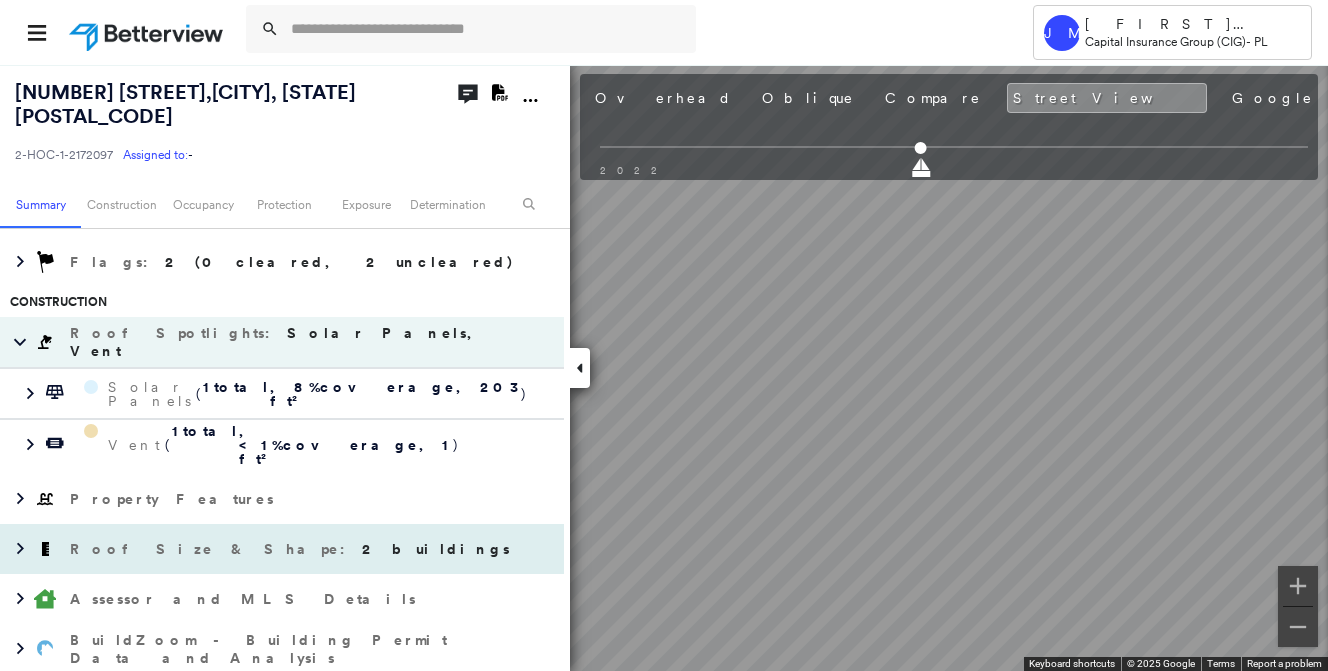 click on "[NUMBER] [STREET] ,  [CITY], [STATE] [POSTAL_CODE] Assigned to:  - Assigned to:  - Assigned to:  - Open Comments Download PDF Report Summary Construction Occupancy Protection Exposure Determination Overhead Obliques Street View Roof Spotlight™ Index :  97-98 out of 100 0 100 25 50 75 2 1 Building Roof Scores 2 Buildings Policy Information :  Flags :  2 (0 cleared, 2 uncleared) Construction Roof Spotlights :  Solar Panels, Vent Solar Panels ( 1  total ,  8 %  coverage,  203 ft² ) Vent ( 1  total ,  <1 %  coverage,  1 ft² ) Property Features Roof Size & Shape :  2 buildings  Assessor and MLS Details BuildZoom - Building Permit Data and Analysis Occupancy Ownership Place Detail Protection Protection Exposure FEMA Risk Index Flood Regional Hazard: 1   out of  5 Crime Regional Hazard: 3   out of  5 Additional Perils Guidewire HazardHub Determination Flags :  2 (0 cleared, 2 uncleared) Uncleared Flags (2) Cleared Flags  (0) Low Low Priority Flagged [DATE] Clear SOLR Clear" at bounding box center [664, 367] 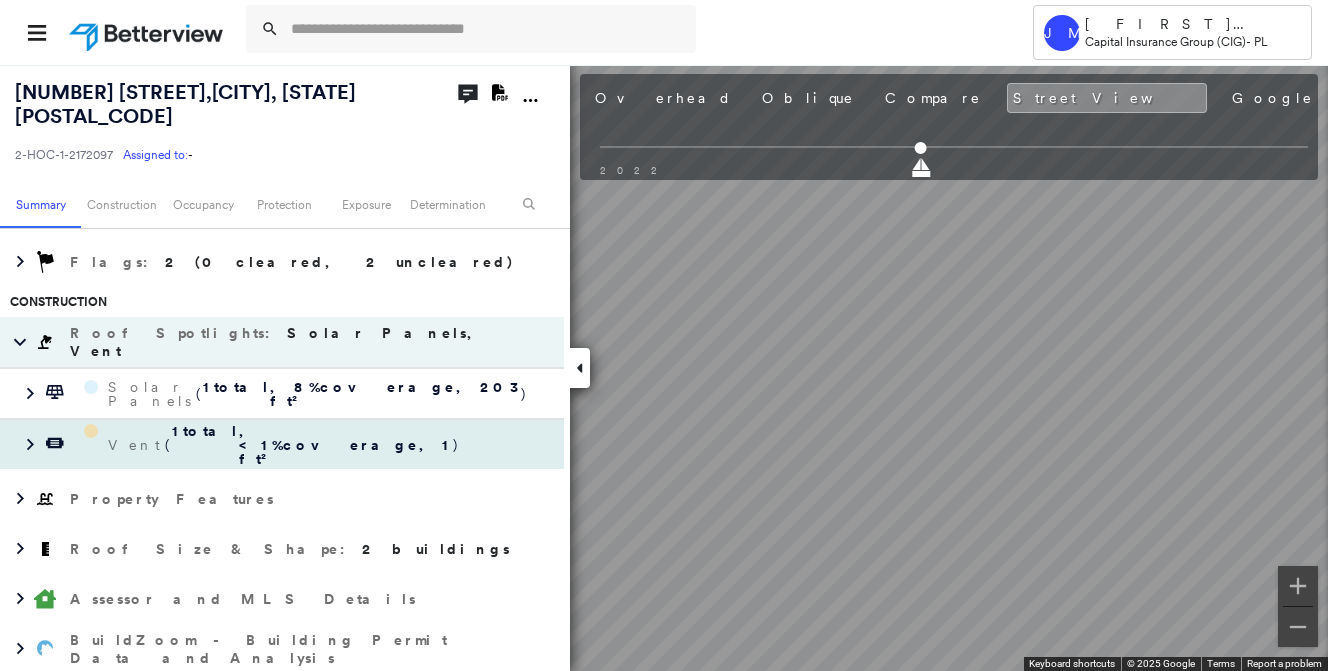 click on "[NUMBER] [STREET] ,  [CITY], [STATE] [POSTAL_CODE] Assigned to:  - Assigned to:  - Assigned to:  - Open Comments Download PDF Report Summary Construction Occupancy Protection Exposure Determination Overhead Obliques Street View Roof Spotlight™ Index :  97-98 out of 100 0 100 25 50 75 2 1 Building Roof Scores 2 Buildings Policy Information :  Flags :  2 (0 cleared, 2 uncleared) Construction Roof Spotlights :  Solar Panels, Vent Solar Panels ( 1  total ,  8 %  coverage,  203 ft² ) Vent ( 1  total ,  <1 %  coverage,  1 ft² ) Property Features Roof Size & Shape :  2 buildings  Assessor and MLS Details BuildZoom - Building Permit Data and Analysis Occupancy Ownership Place Detail Protection Protection Exposure FEMA Risk Index Flood Regional Hazard: 1   out of  5 Crime Regional Hazard: 3   out of  5 Additional Perils Guidewire HazardHub Determination Flags :  2 (0 cleared, 2 uncleared) Uncleared Flags (2) Cleared Flags  (0) Low Low Priority Flagged [DATE] Clear SOLR Clear" at bounding box center [664, 367] 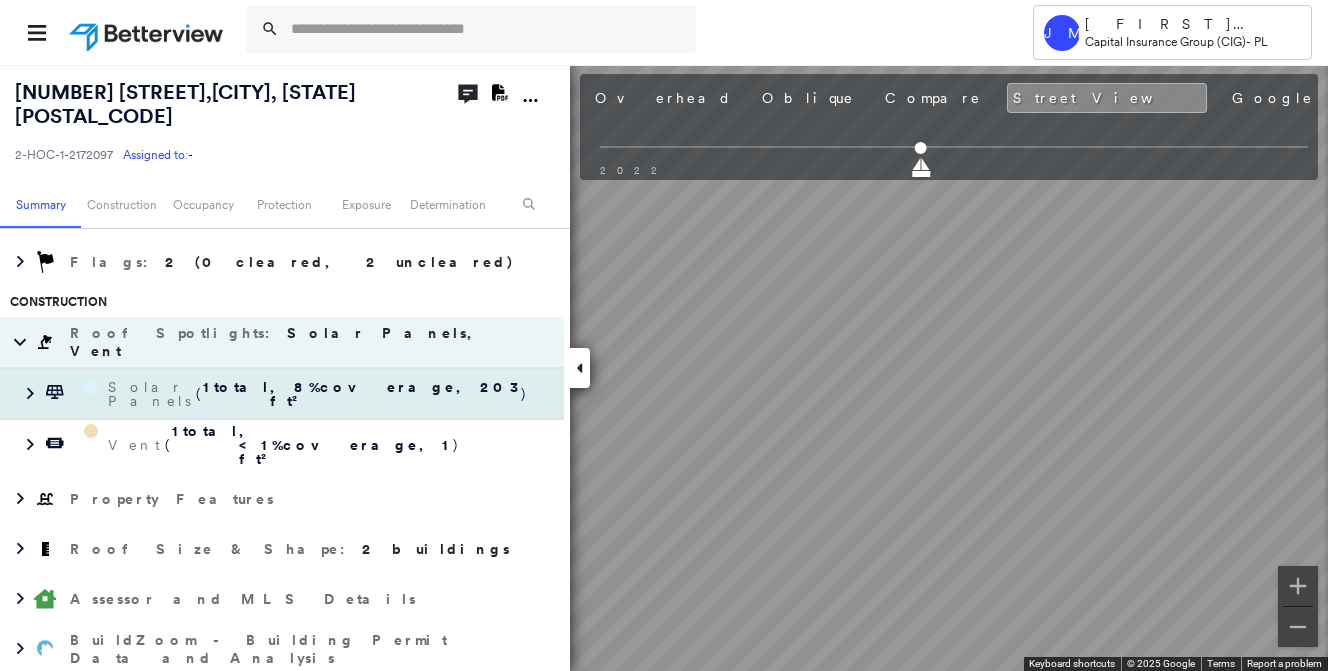 click on "[NUMBER] [STREET] ,  [CITY], [STATE] [POSTAL_CODE] Assigned to:  - Assigned to:  - Assigned to:  - Open Comments Download PDF Report Summary Construction Occupancy Protection Exposure Determination Overhead Obliques Street View Roof Spotlight™ Index :  97-98 out of 100 0 100 25 50 75 2 1 Building Roof Scores 2 Buildings Policy Information :  Flags :  2 (0 cleared, 2 uncleared) Construction Roof Spotlights :  Solar Panels, Vent Solar Panels ( 1  total ,  8 %  coverage,  203 ft² ) Vent ( 1  total ,  <1 %  coverage,  1 ft² ) Property Features Roof Size & Shape :  2 buildings  Assessor and MLS Details BuildZoom - Building Permit Data and Analysis Occupancy Ownership Place Detail Protection Protection Exposure FEMA Risk Index Flood Regional Hazard: 1   out of  5 Crime Regional Hazard: 3   out of  5 Additional Perils Guidewire HazardHub Determination Flags :  2 (0 cleared, 2 uncleared) Uncleared Flags (2) Cleared Flags  (0) Low Low Priority Flagged [DATE] Clear SOLR Clear" at bounding box center (664, 367) 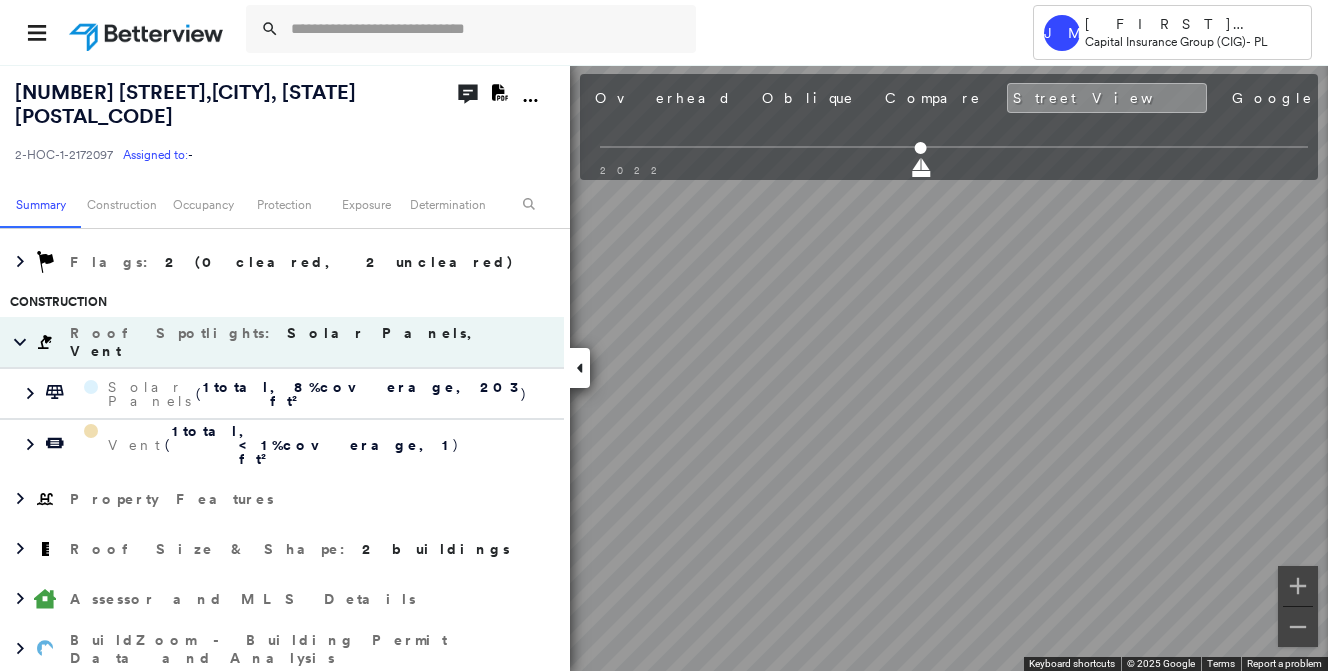 click on "[NUMBER] [STREET] ,  [CITY], [STATE] [POSTAL_CODE] Assigned to:  - Assigned to:  - Assigned to:  - Open Comments Download PDF Report Summary Construction Occupancy Protection Exposure Determination Overhead Obliques Street View Roof Spotlight™ Index :  97-98 out of 100 0 100 25 50 75 2 1 Building Roof Scores 2 Buildings Policy Information :  Flags :  2 (0 cleared, 2 uncleared) Construction Roof Spotlights :  Solar Panels, Vent Solar Panels ( 1  total ,  8 %  coverage,  203 ft² ) Vent ( 1  total ,  <1 %  coverage,  1 ft² ) Property Features Roof Size & Shape :  2 buildings  Assessor and MLS Details BuildZoom - Building Permit Data and Analysis Occupancy Ownership Place Detail Protection Protection Exposure FEMA Risk Index Flood Regional Hazard: 1   out of  5 Crime Regional Hazard: 3   out of  5 Additional Perils Guidewire HazardHub Determination Flags :  2 (0 cleared, 2 uncleared) Uncleared Flags (2) Cleared Flags  (0) Low Low Priority Flagged [DATE] Clear SOLR Clear" at bounding box center [664, 367] 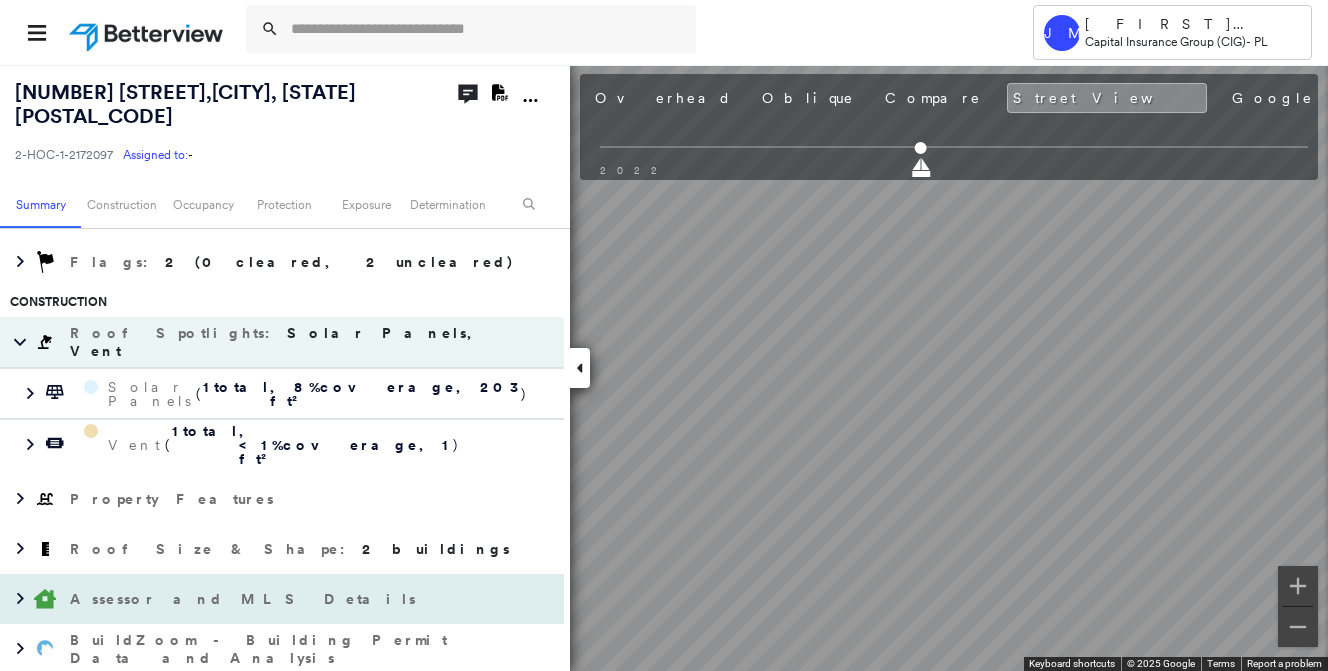 click on "[NUMBER] [STREET] ,  [CITY], [STATE] [POSTAL_CODE] Assigned to:  - Assigned to:  - Assigned to:  - Open Comments Download PDF Report Summary Construction Occupancy Protection Exposure Determination Overhead Obliques Street View Roof Spotlight™ Index :  97-98 out of 100 0 100 25 50 75 2 1 Building Roof Scores 2 Buildings Policy Information :  Flags :  2 (0 cleared, 2 uncleared) Construction Roof Spotlights :  Solar Panels, Vent Solar Panels ( 1  total ,  8 %  coverage,  203 ft² ) Vent ( 1  total ,  <1 %  coverage,  1 ft² ) Property Features Roof Size & Shape :  2 buildings  Assessor and MLS Details BuildZoom - Building Permit Data and Analysis Occupancy Ownership Place Detail Protection Protection Exposure FEMA Risk Index Flood Regional Hazard: 1   out of  5 Crime Regional Hazard: 3   out of  5 Additional Perils Guidewire HazardHub Determination Flags :  2 (0 cleared, 2 uncleared) Uncleared Flags (2) Cleared Flags  (0) Low Low Priority Flagged [DATE] Clear SOLR Clear" at bounding box center [664, 367] 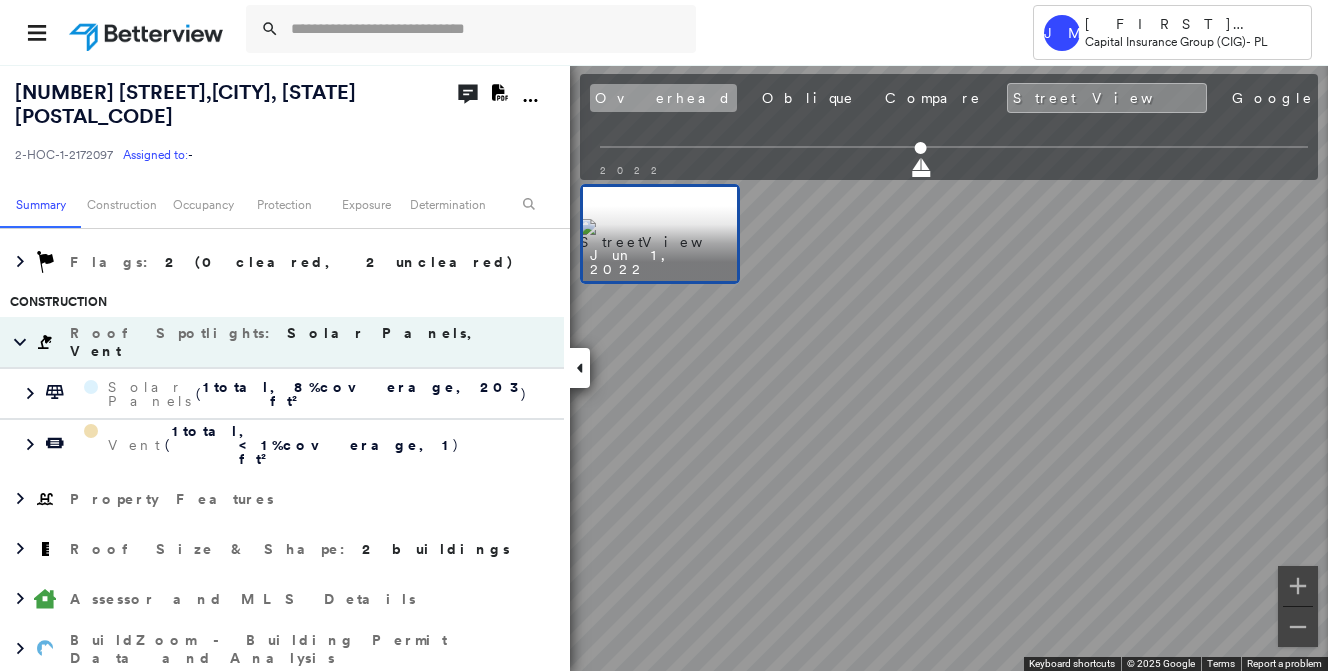 click on "Overhead" at bounding box center [663, 98] 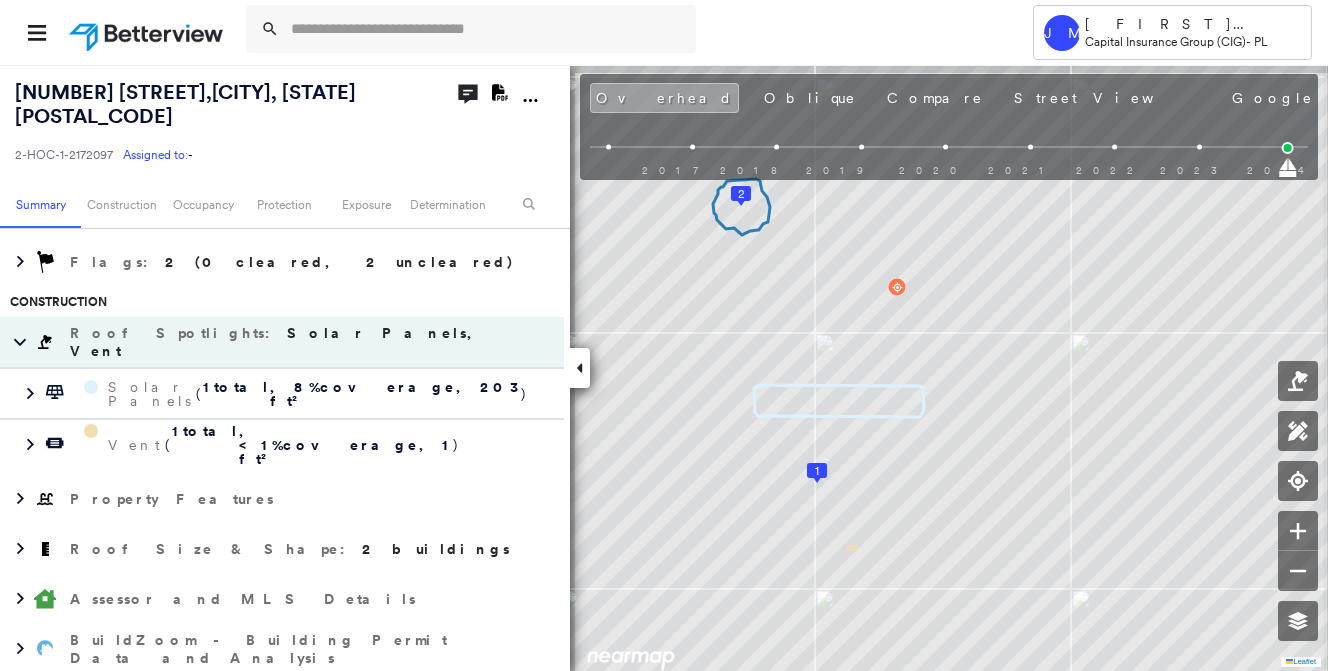 scroll, scrollTop: 0, scrollLeft: 0, axis: both 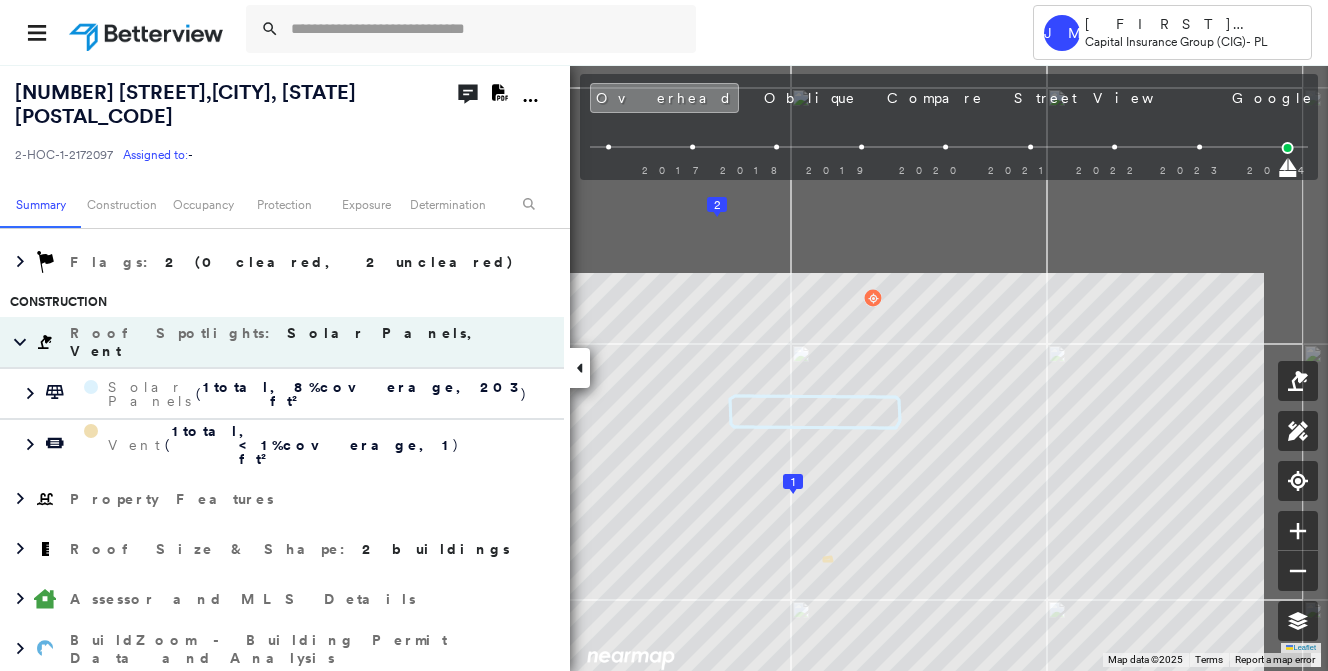 click on "Tower JM [FIRST] [LAST] Capital Insurance Group (CIG)  -   PL [NUMBER] [STREET] ,  [CITY], [STATE] [POSTAL_CODE] [ID] Assigned to:  - Assigned to:  - [ID] Assigned to:  - Open Comments Download PDF Report Summary Construction Occupancy Protection Exposure Determination Overhead Obliques Street View Roof Spotlight™ Index :  97-98 out of 100 0 100 25 50 75 2 1 Building Roof Scores 2 Buildings Policy Information :  [ID] Flags :  2 (0 cleared, 2 uncleared) Construction Roof Spotlights :  Solar Panels, Vent Solar Panels ( 1  total ,  8 %  coverage,  203 ft² ) Vent ( 1  total ,  <1 %  coverage,  1 ft² ) Property Features Roof Size & Shape :  2 buildings  Assessor and MLS Details BuildZoom - Building Permit Data and Analysis Occupancy Ownership Place Detail Protection Protection Exposure FEMA Risk Index Flood Regional Hazard: 1   out of  5 Crime Regional Hazard: 3   out of  5 Additional Perils Guidewire HazardHub Determination Flags :  2 (0 cleared, 2 uncleared) Uncleared Flags (2) Low" at bounding box center (664, 335) 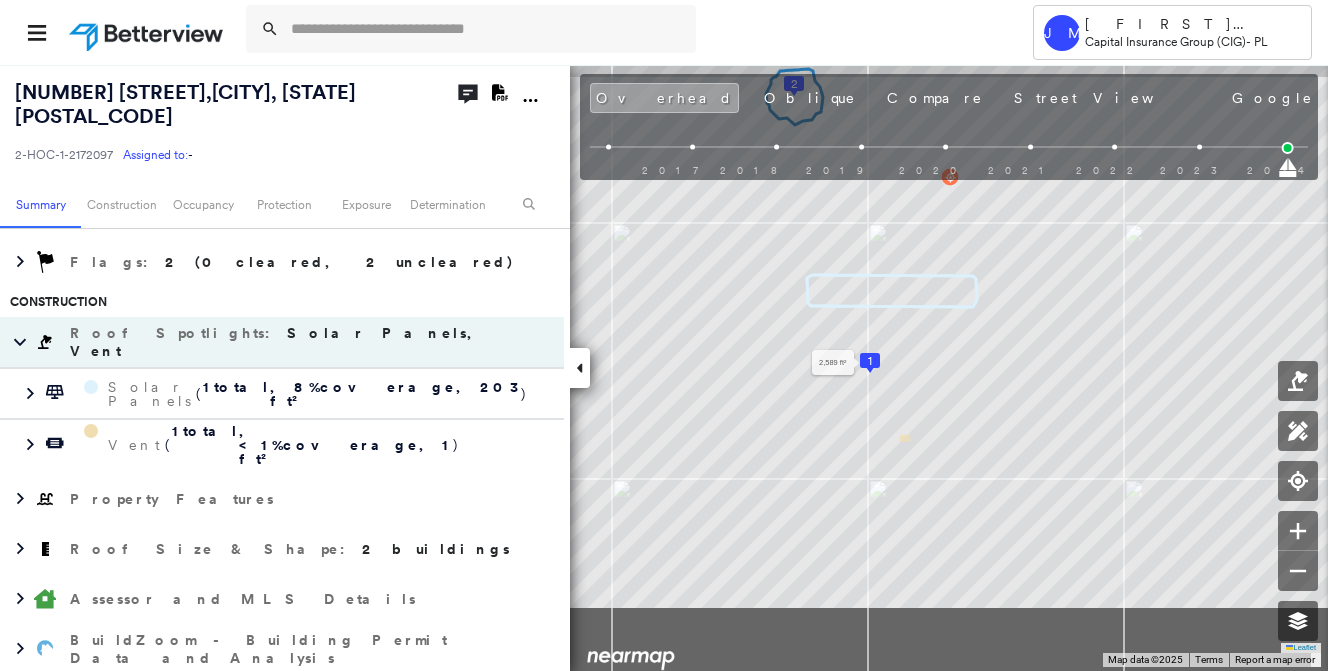 drag, startPoint x: 796, startPoint y: 475, endPoint x: 882, endPoint y: 434, distance: 95.27329 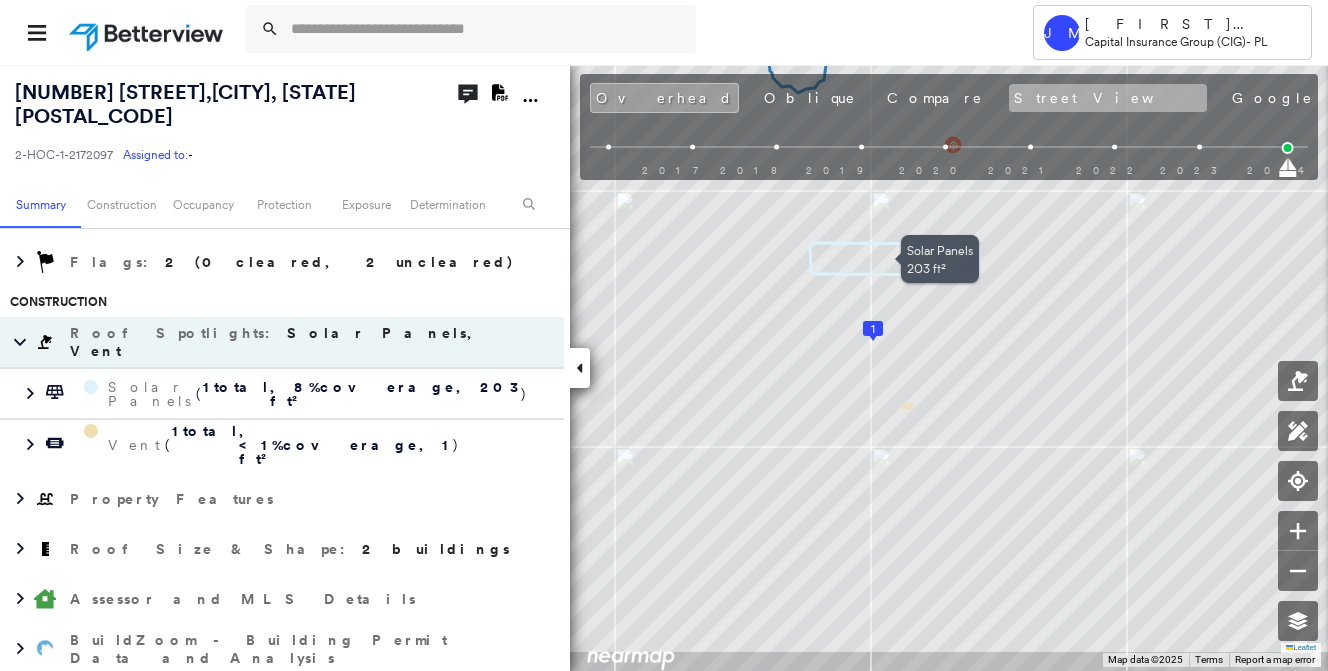 click on "Street View" at bounding box center (1108, 98) 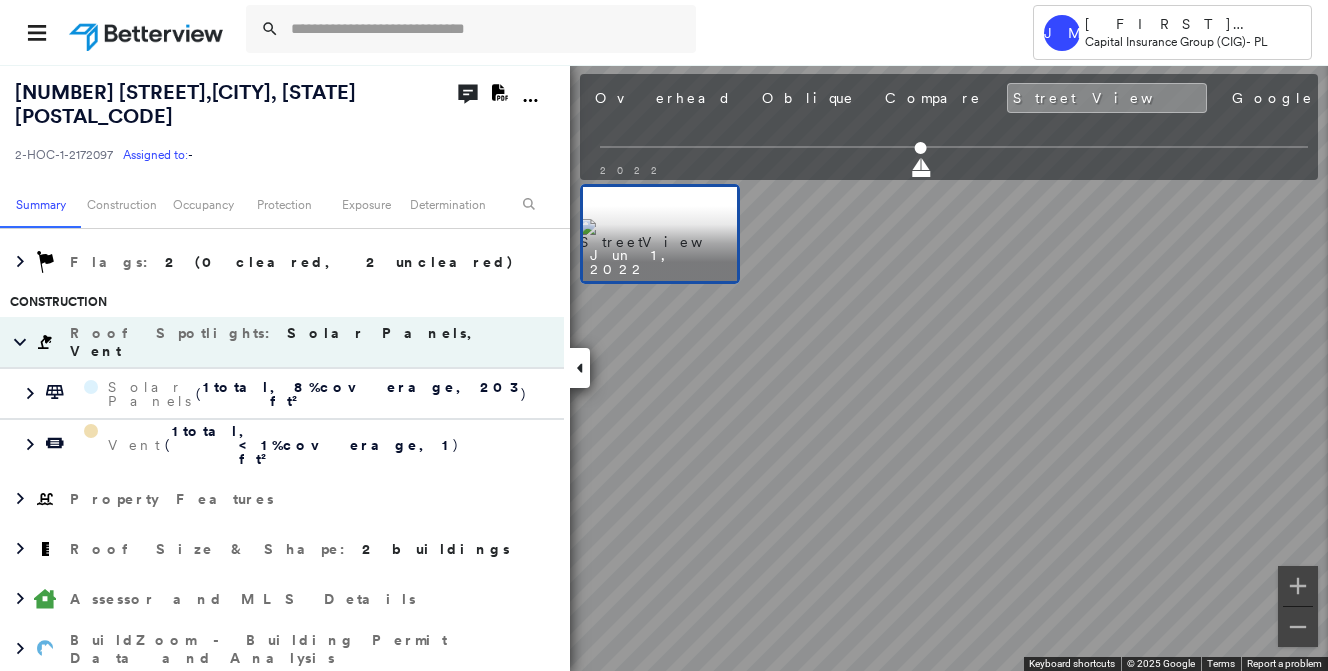 scroll, scrollTop: 0, scrollLeft: 0, axis: both 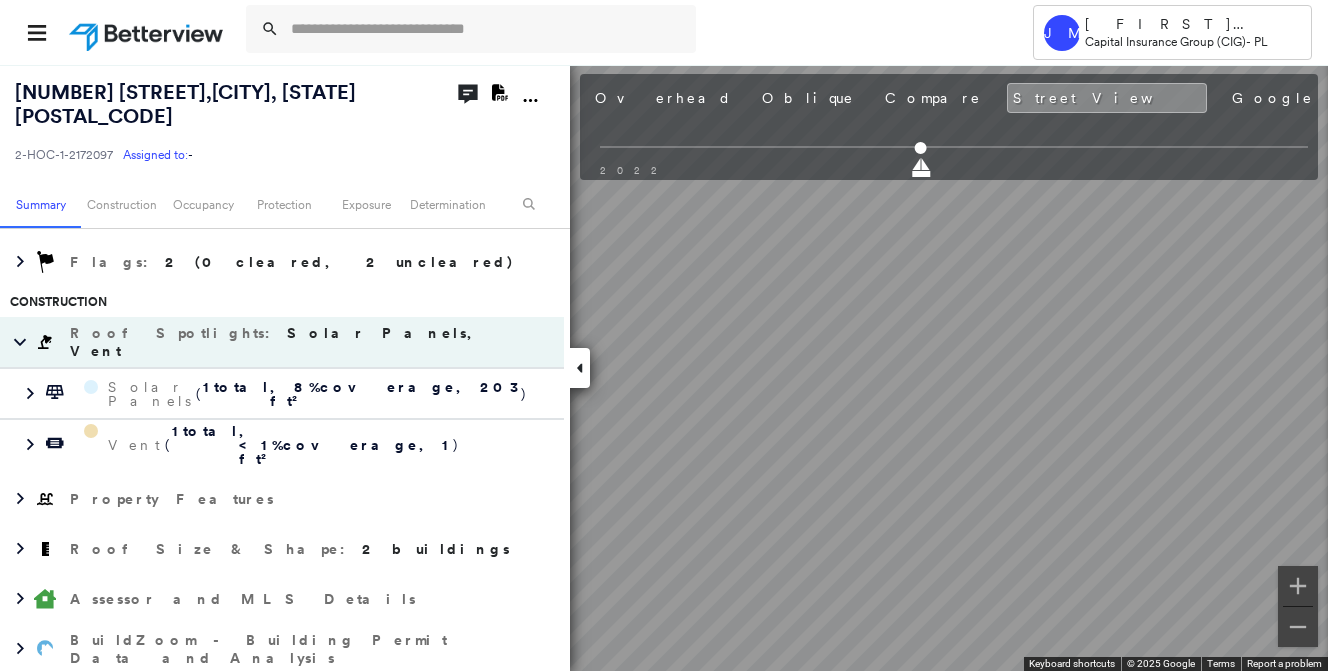 click on "Tower JM [FIRST] [LAST] Capital Insurance Group (CIG)  -   PL [NUMBER] [STREET] ,  [CITY], [STATE] [POSTAL_CODE] [ID] Assigned to:  - Assigned to:  - [ID] Assigned to:  - Open Comments Download PDF Report Summary Construction Occupancy Protection Exposure Determination Overhead Obliques Street View Roof Spotlight™ Index :  97-98 out of 100 0 100 25 50 75 2 1 Building Roof Scores 2 Buildings Policy Information :  [ID] Flags :  2 (0 cleared, 2 uncleared) Construction Roof Spotlights :  Solar Panels, Vent Solar Panels ( 1  total ,  8 %  coverage,  203 ft² ) Vent ( 1  total ,  <1 %  coverage,  1 ft² ) Property Features Roof Size & Shape :  2 buildings  Assessor and MLS Details BuildZoom - Building Permit Data and Analysis Occupancy Ownership Place Detail Protection Protection Exposure FEMA Risk Index Flood Regional Hazard: 1   out of  5 Crime Regional Hazard: 3   out of  5 Additional Perils Guidewire HazardHub Determination Flags :  2 (0 cleared, 2 uncleared) Uncleared Flags (2) Low" at bounding box center (664, 335) 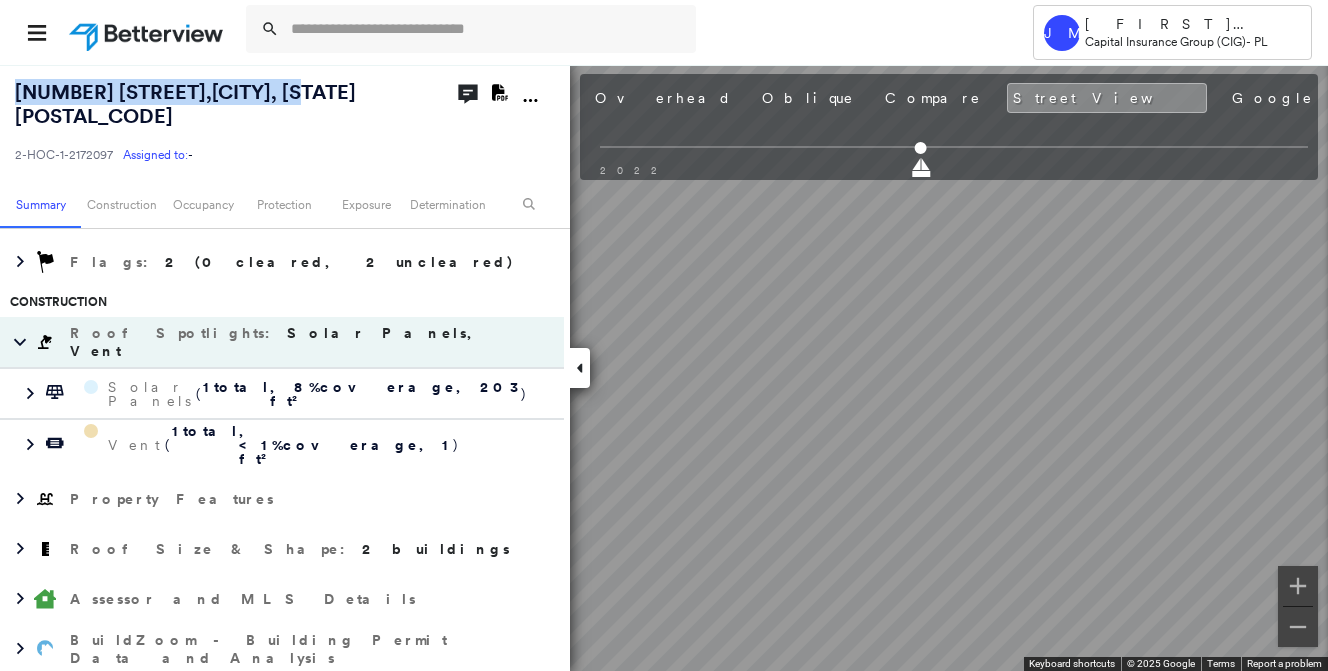 drag, startPoint x: 294, startPoint y: 91, endPoint x: 14, endPoint y: 100, distance: 280.1446 